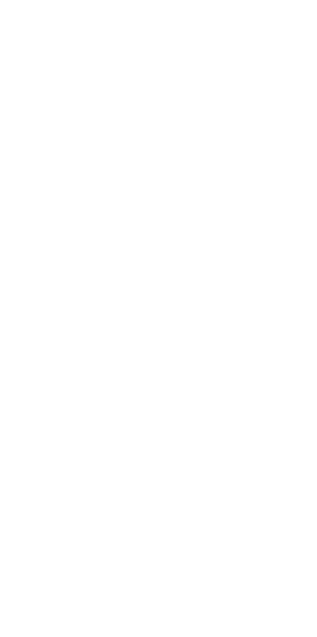 scroll, scrollTop: 0, scrollLeft: 0, axis: both 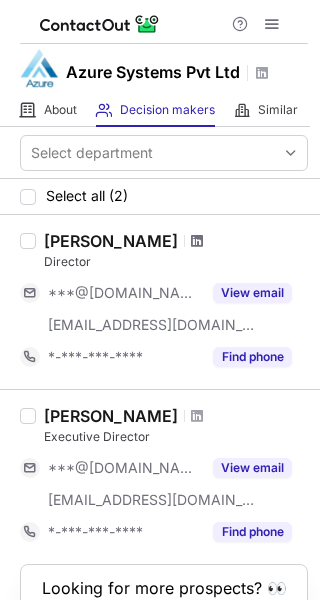 click at bounding box center [197, 241] 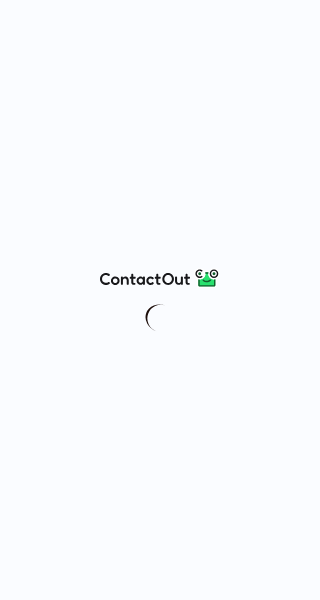 scroll, scrollTop: 0, scrollLeft: 0, axis: both 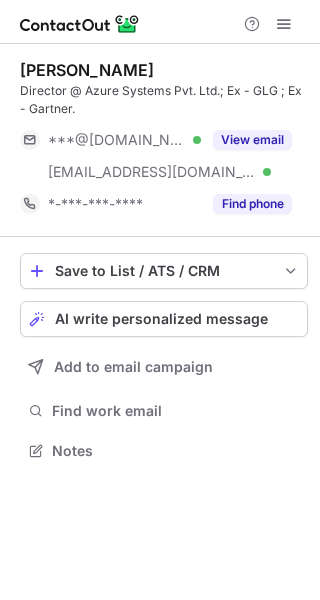 click on "***@[DOMAIN_NAME] Verified [EMAIL_ADDRESS][DOMAIN_NAME] Verified View email" at bounding box center (164, 156) 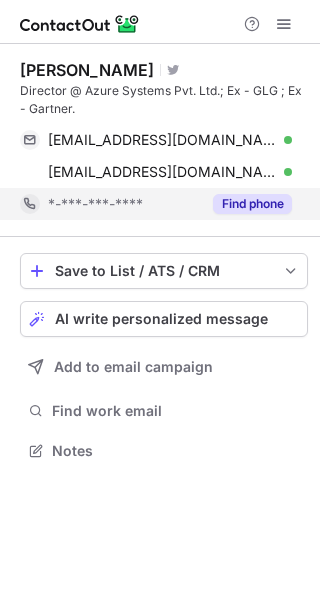 click on "Find phone" at bounding box center (252, 204) 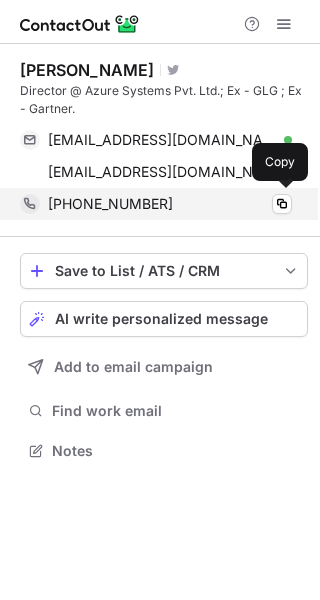 scroll, scrollTop: 0, scrollLeft: 0, axis: both 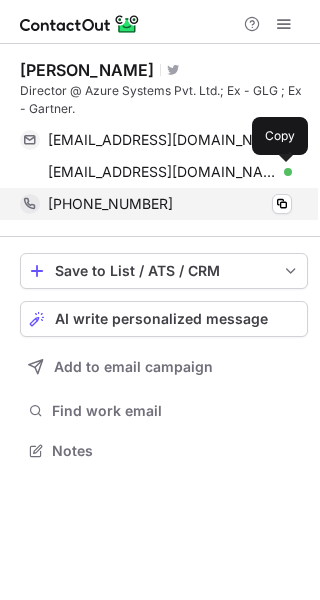 drag, startPoint x: 286, startPoint y: 166, endPoint x: 241, endPoint y: 197, distance: 54.644306 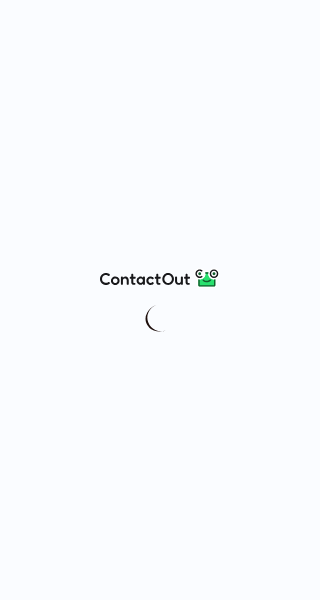 scroll, scrollTop: 0, scrollLeft: 0, axis: both 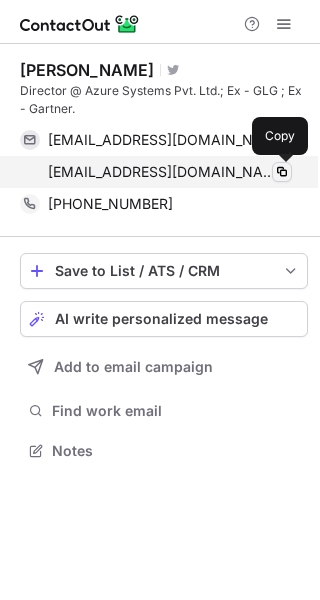 click at bounding box center [282, 172] 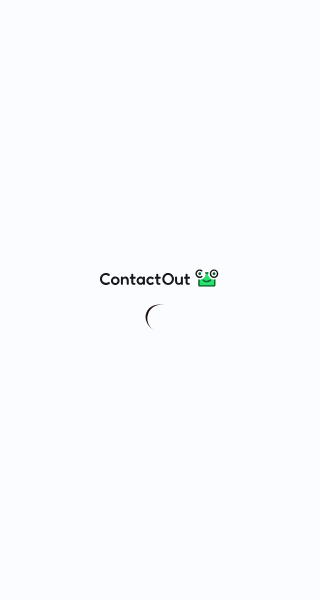 scroll, scrollTop: 0, scrollLeft: 0, axis: both 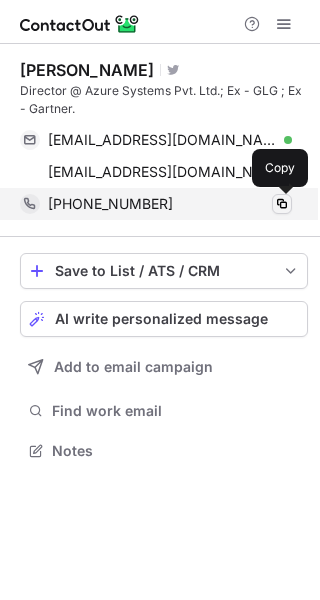 click at bounding box center [282, 204] 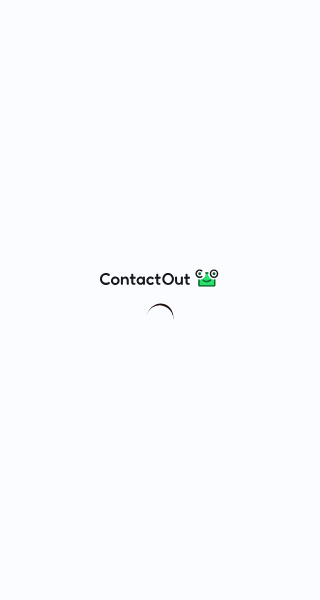 scroll, scrollTop: 0, scrollLeft: 0, axis: both 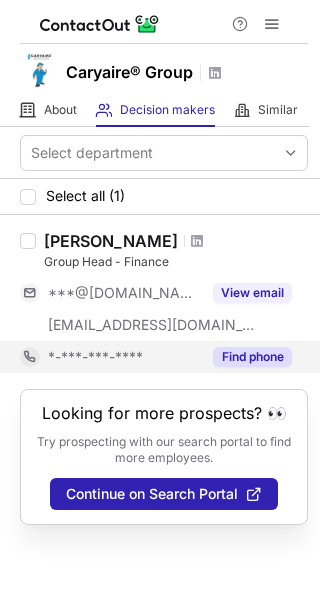 click on "Find phone" at bounding box center [252, 357] 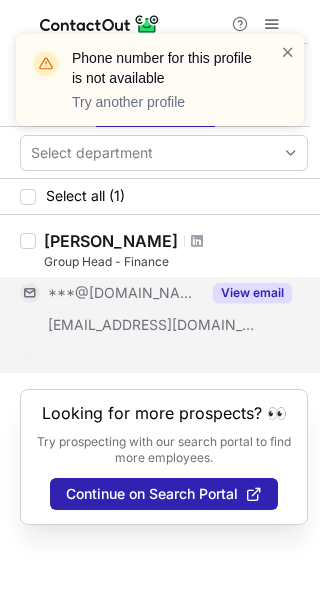 click on "View email" at bounding box center (252, 293) 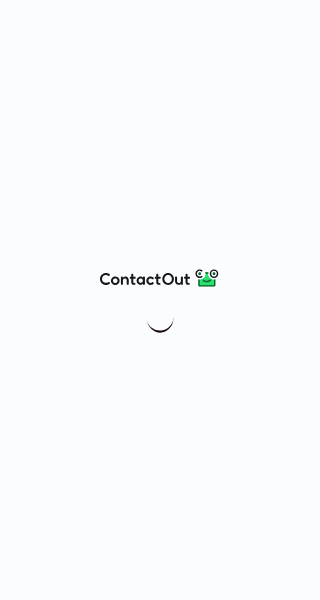 scroll, scrollTop: 0, scrollLeft: 0, axis: both 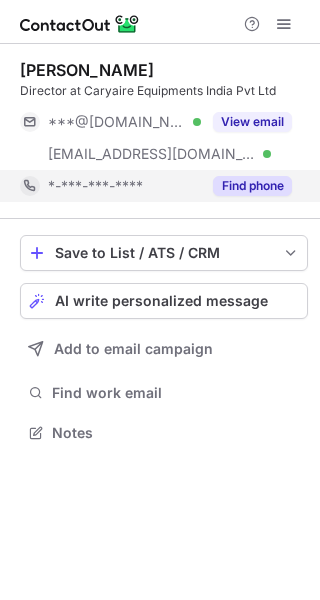 click on "Find phone" at bounding box center [252, 186] 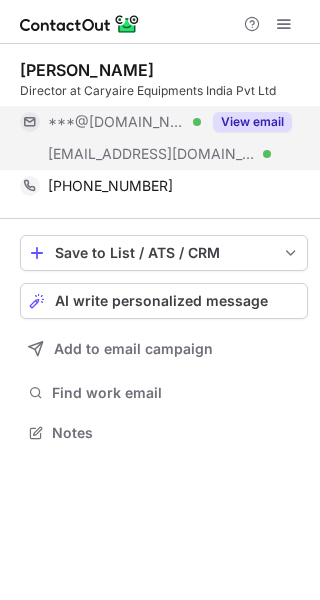 click on "View email" at bounding box center [246, 122] 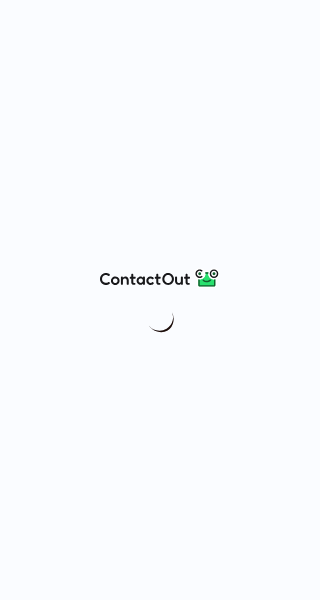 scroll, scrollTop: 0, scrollLeft: 0, axis: both 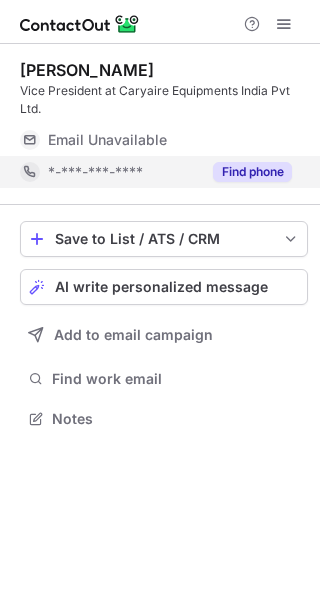 click on "Find phone" at bounding box center [252, 172] 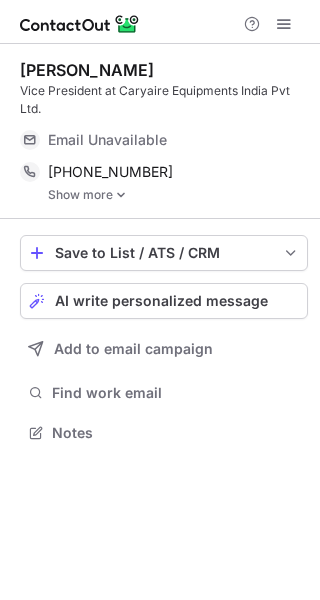 scroll, scrollTop: 10, scrollLeft: 10, axis: both 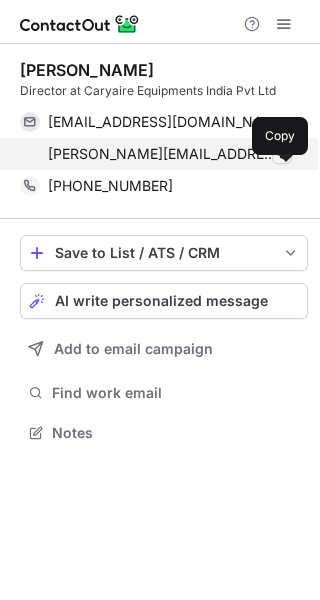 click at bounding box center (282, 154) 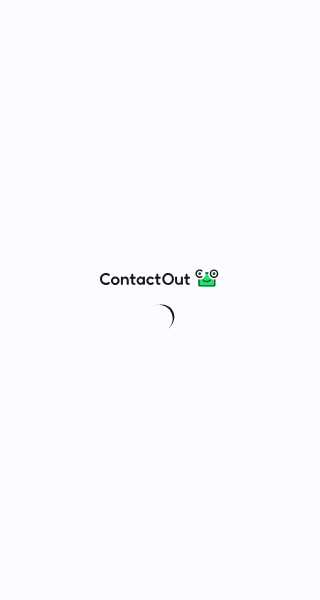 scroll, scrollTop: 0, scrollLeft: 0, axis: both 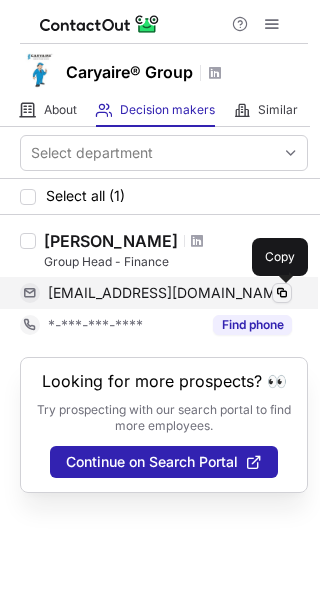 click at bounding box center (282, 293) 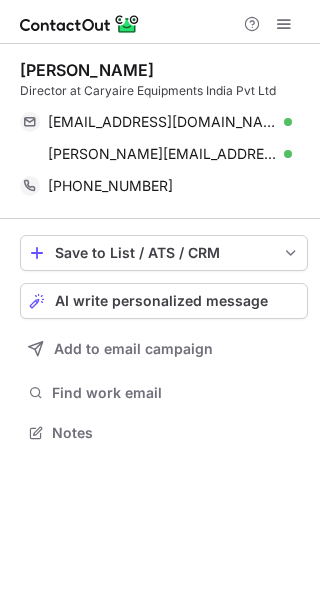 scroll, scrollTop: 0, scrollLeft: 0, axis: both 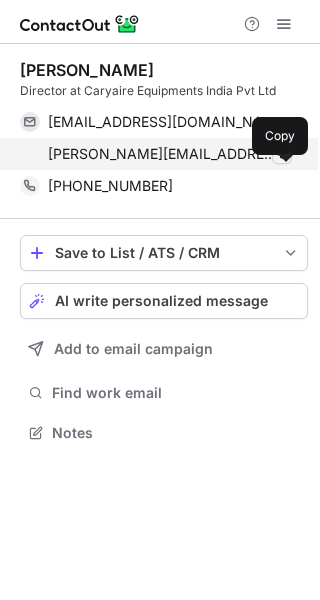 click at bounding box center [282, 154] 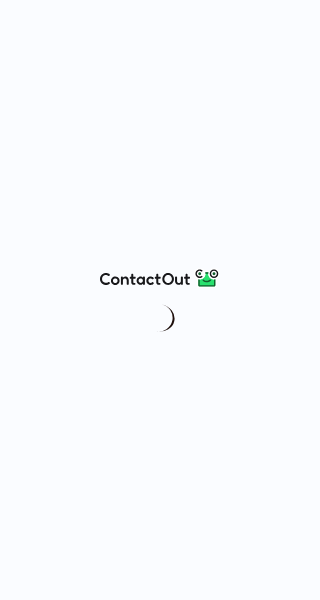 scroll, scrollTop: 0, scrollLeft: 0, axis: both 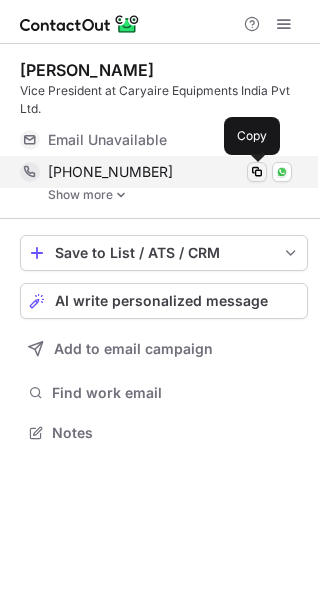 click at bounding box center (257, 172) 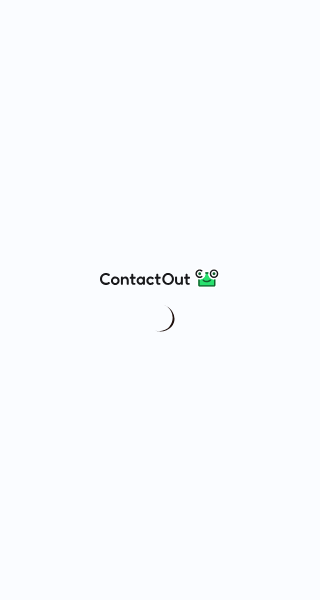 scroll, scrollTop: 0, scrollLeft: 0, axis: both 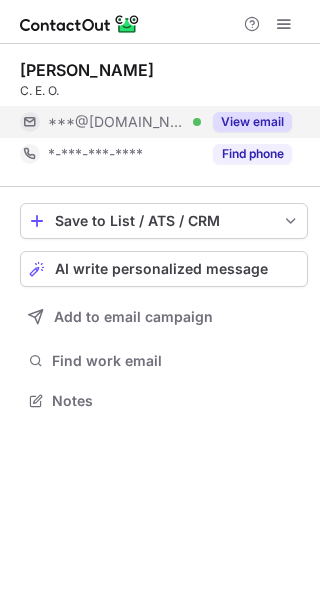 click on "View email" at bounding box center [246, 122] 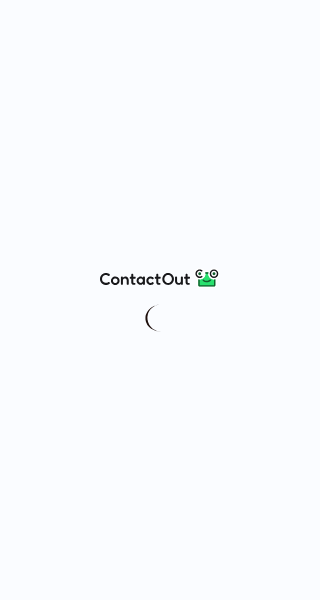 scroll, scrollTop: 0, scrollLeft: 0, axis: both 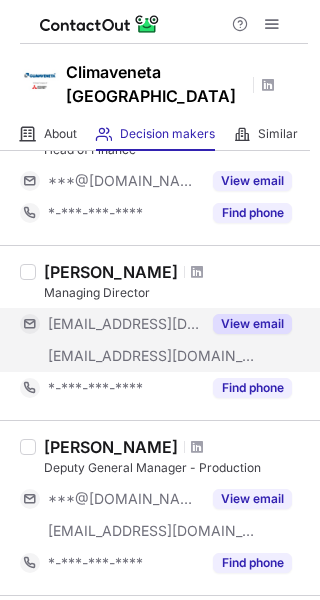 click on "View email" at bounding box center [252, 324] 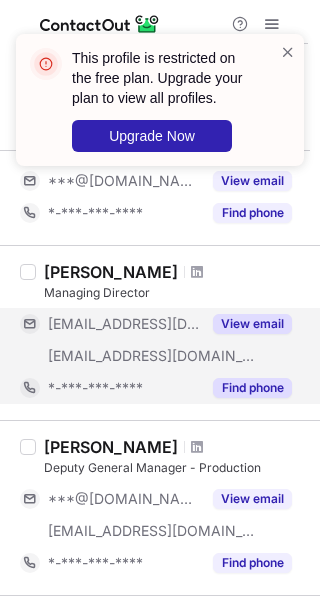 click on "Find phone" at bounding box center (252, 388) 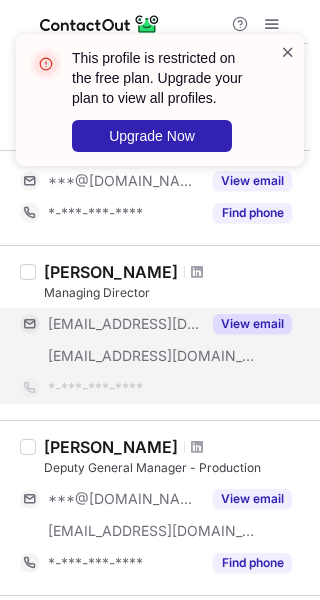 click at bounding box center (288, 52) 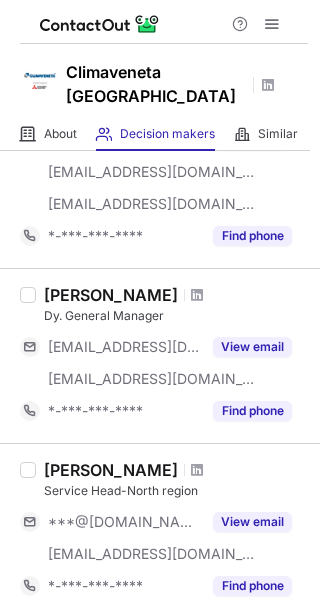 scroll, scrollTop: 84, scrollLeft: 0, axis: vertical 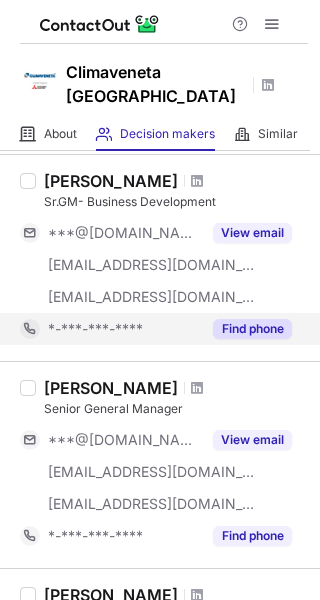 click on "Find phone" at bounding box center [252, 329] 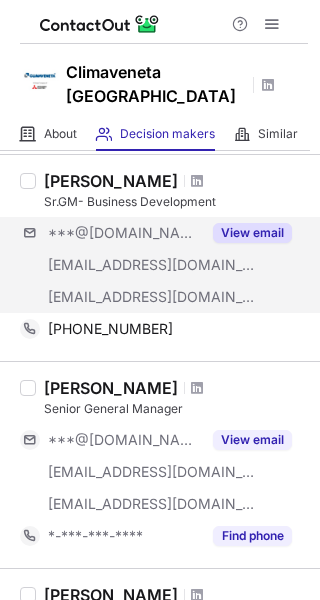 click on "***@gmail.com ***@climaveneta.in ***@climaveneta.com View email" at bounding box center [164, 265] 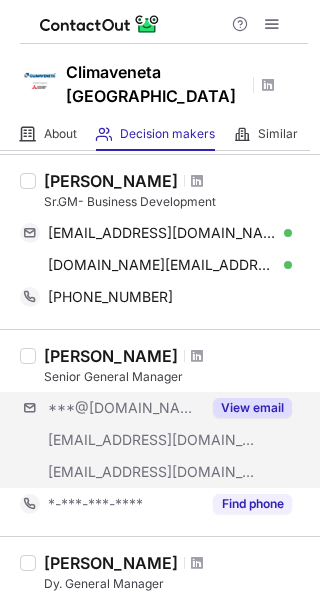click on "***@gmail.com ***@rediffmail.com ***@climaveneta.com View email" at bounding box center [164, 440] 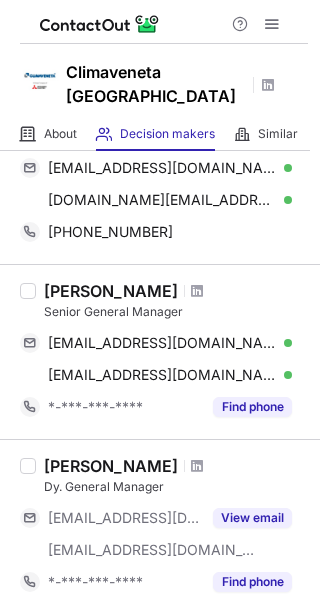 scroll, scrollTop: 184, scrollLeft: 0, axis: vertical 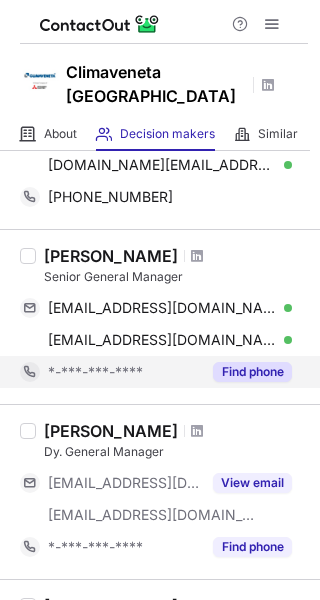 click on "Find phone" at bounding box center (246, 372) 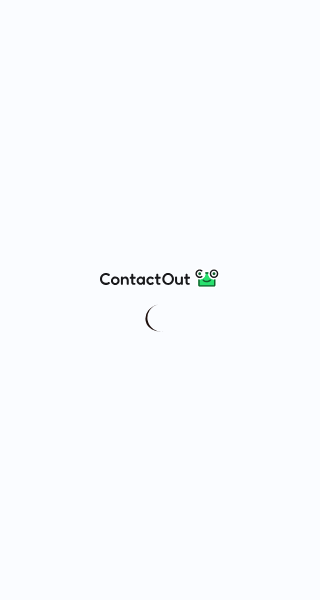 scroll, scrollTop: 0, scrollLeft: 0, axis: both 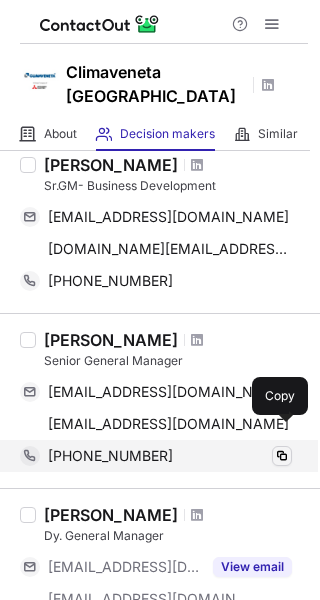 click at bounding box center (282, 456) 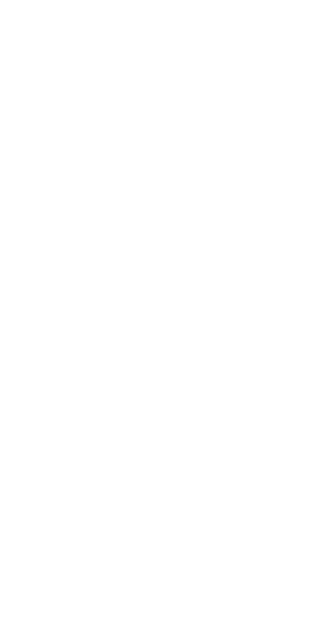 scroll, scrollTop: 0, scrollLeft: 0, axis: both 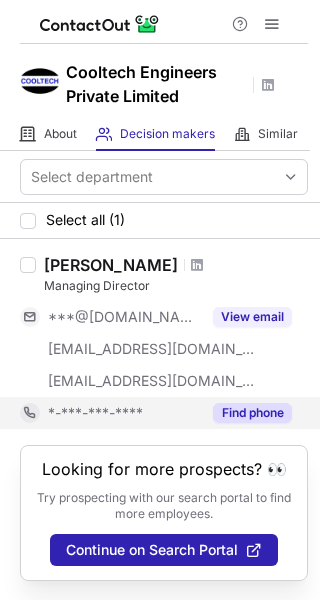 click on "Find phone" at bounding box center (252, 413) 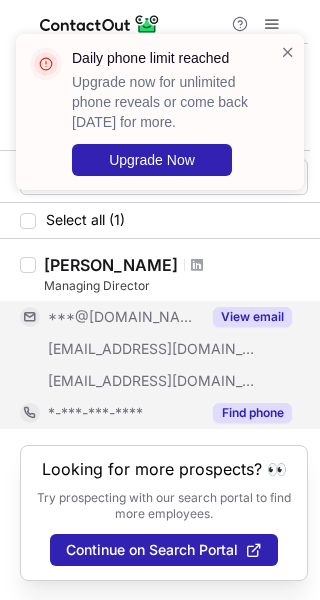click on "View email" at bounding box center [252, 317] 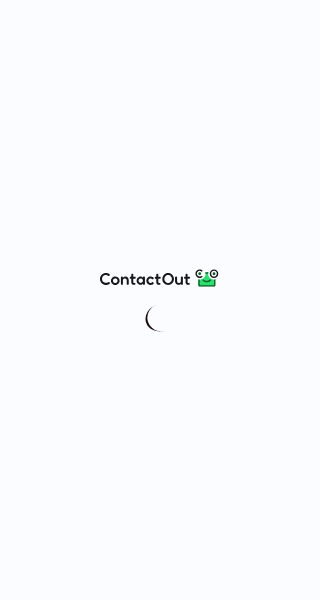 scroll, scrollTop: 0, scrollLeft: 0, axis: both 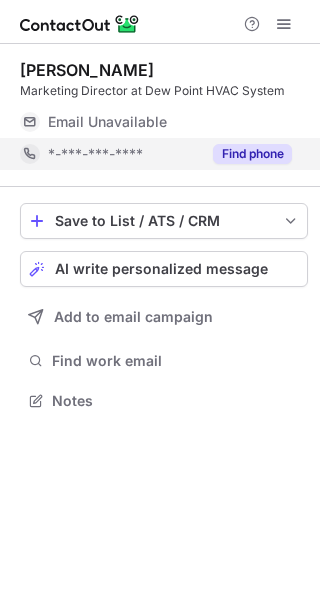 click on "Find phone" at bounding box center [252, 154] 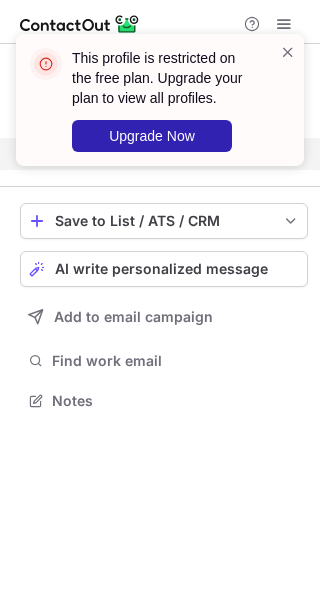 click on "This profile is restricted on the free plan. Upgrade your plan to view all profiles. Upgrade Now" at bounding box center [152, 100] 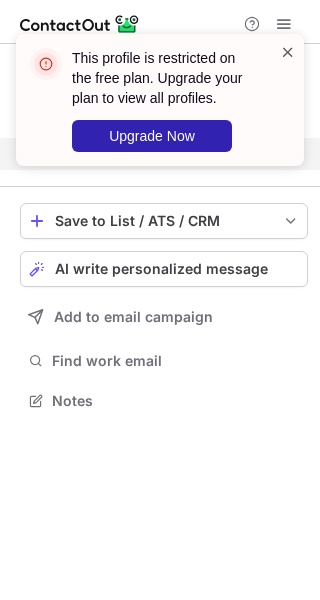 click at bounding box center (288, 52) 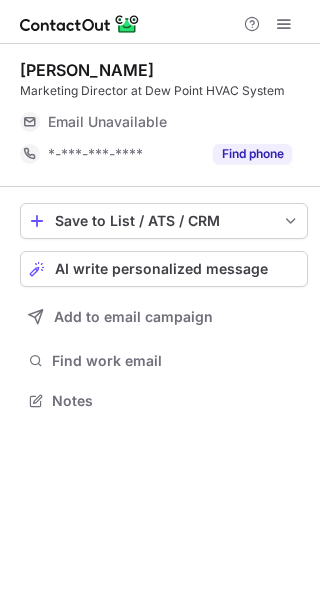 scroll, scrollTop: 0, scrollLeft: 0, axis: both 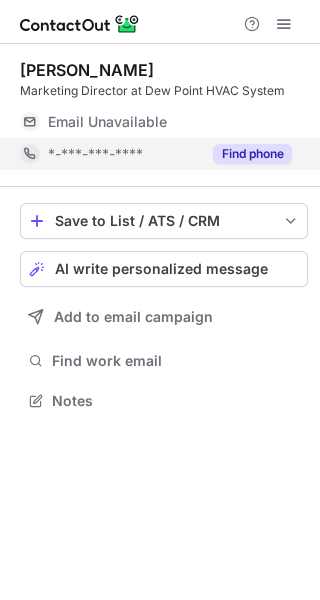 click on "Find phone" at bounding box center [252, 154] 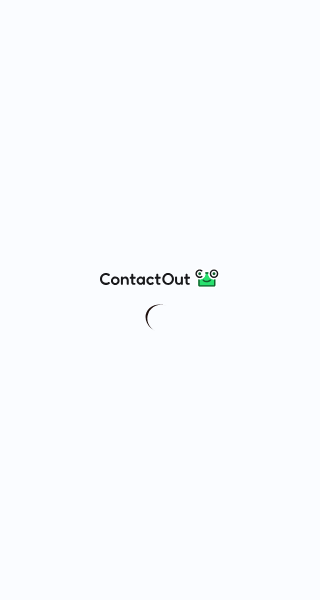 scroll, scrollTop: 0, scrollLeft: 0, axis: both 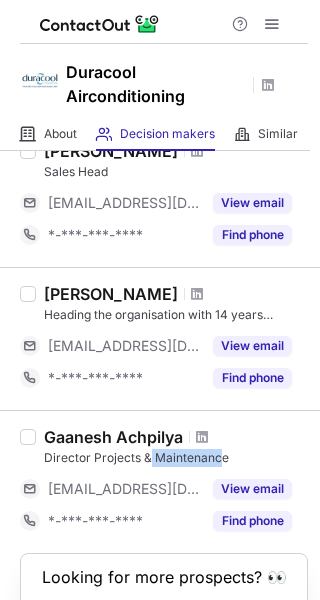drag, startPoint x: 169, startPoint y: 462, endPoint x: 247, endPoint y: 458, distance: 78.10249 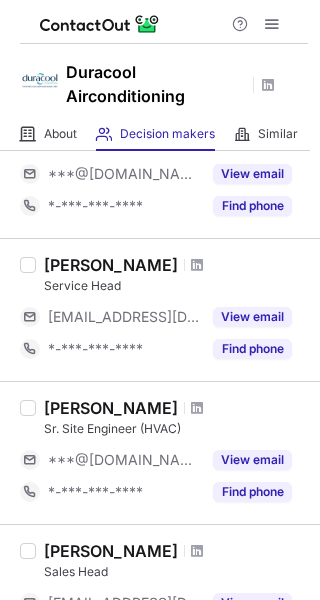 scroll, scrollTop: 1200, scrollLeft: 0, axis: vertical 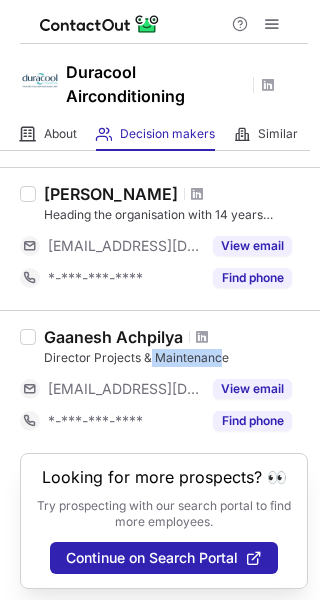 click on "[PERSON_NAME] Director Projects & Maintenance [EMAIL_ADDRESS][DOMAIN_NAME] View email *-***-***-**** Find phone" at bounding box center [172, 382] 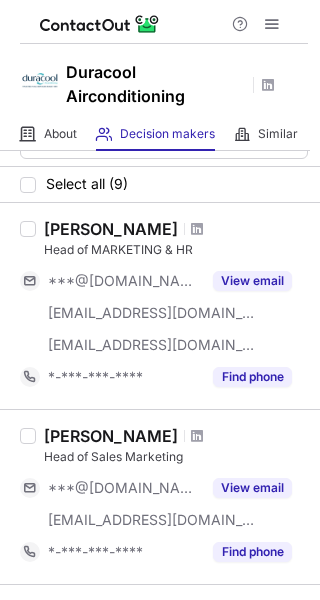 scroll, scrollTop: 0, scrollLeft: 0, axis: both 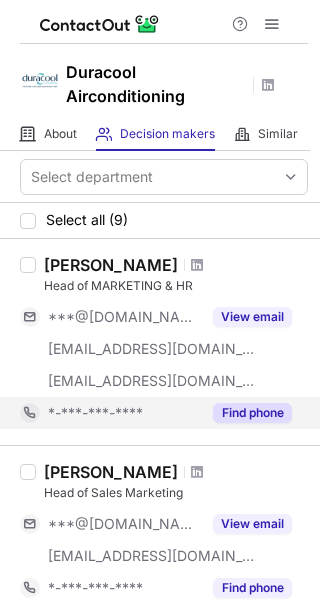 click on "Find phone" at bounding box center [252, 413] 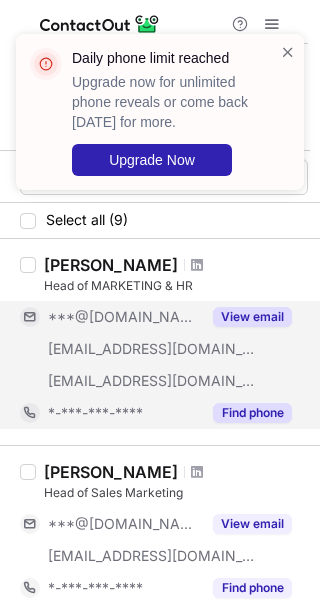 click on "View email" at bounding box center (246, 317) 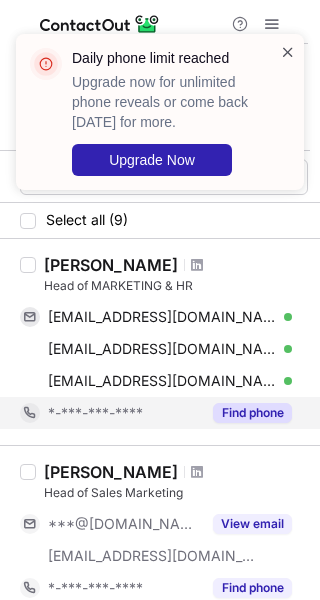 click at bounding box center [288, 52] 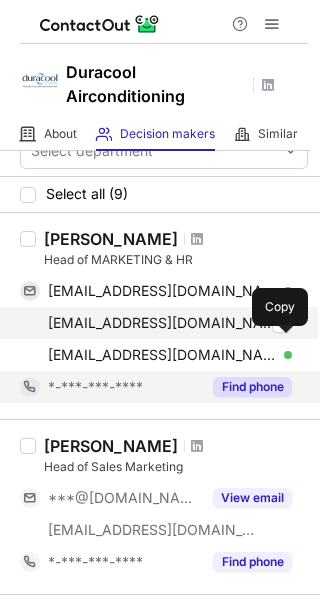scroll, scrollTop: 100, scrollLeft: 0, axis: vertical 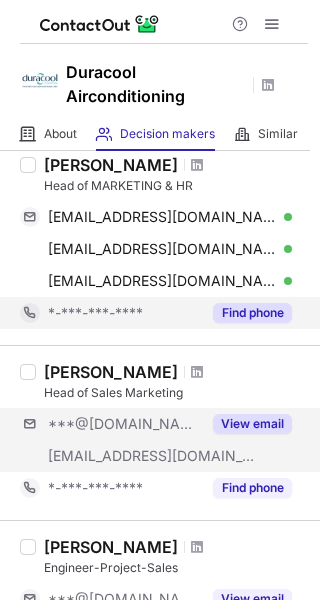 click on "***@gmail.com ***@duracool.net View email" at bounding box center (164, 440) 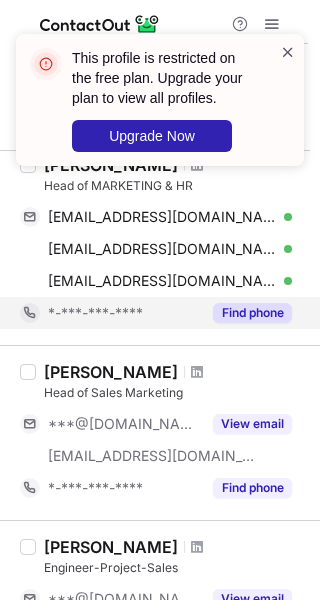 click at bounding box center (288, 52) 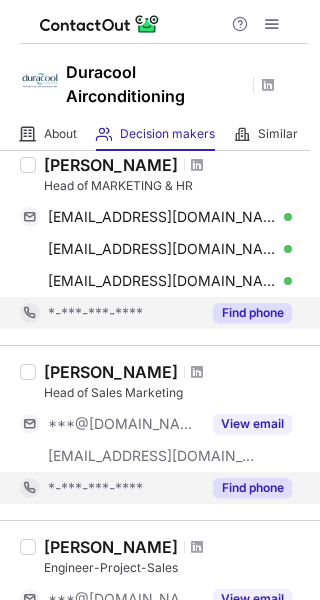 click on "Find phone" at bounding box center (246, 488) 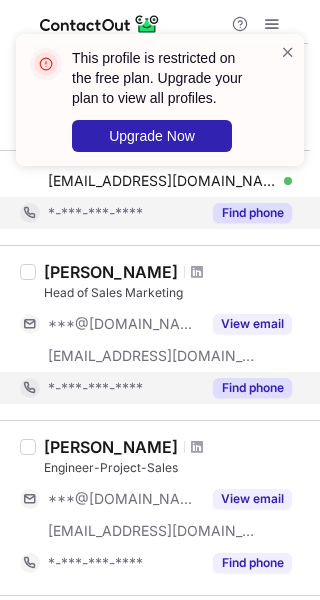 scroll, scrollTop: 300, scrollLeft: 0, axis: vertical 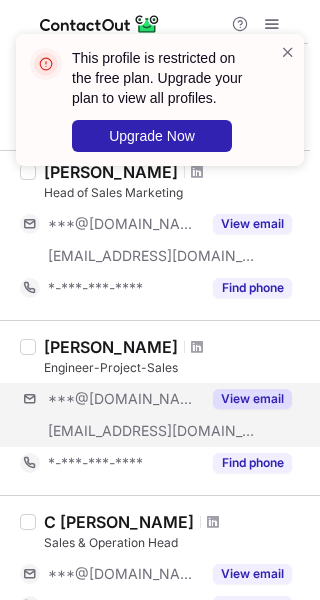 click on "***@gmail.com ***@duracool.net View email" at bounding box center [164, 415] 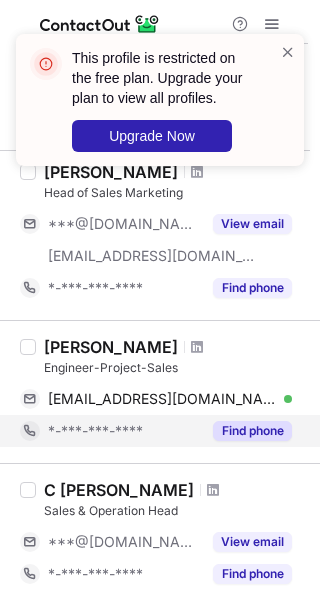 click on "Find phone" at bounding box center (252, 431) 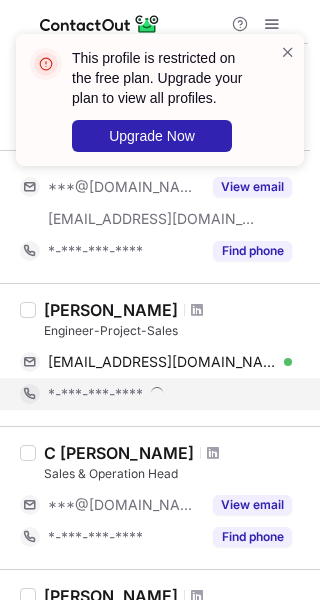 scroll, scrollTop: 400, scrollLeft: 0, axis: vertical 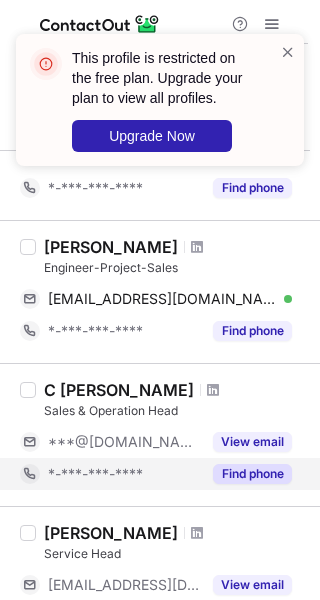 click on "Find phone" at bounding box center [252, 474] 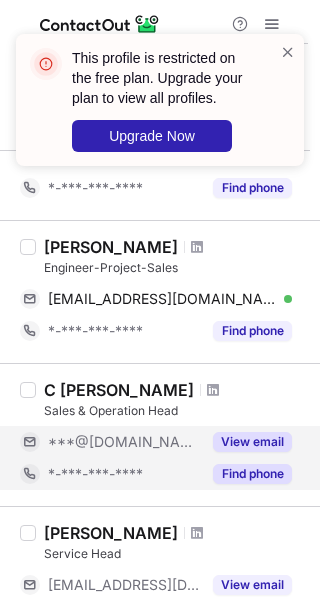click on "View email" at bounding box center (246, 442) 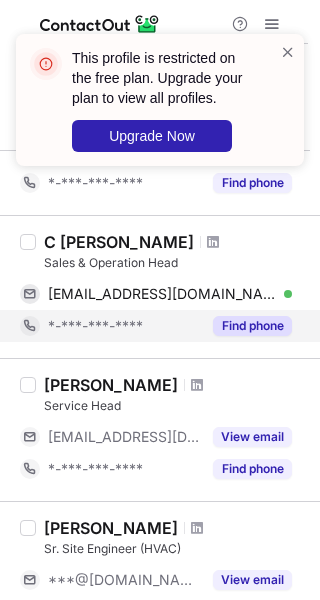 scroll, scrollTop: 600, scrollLeft: 0, axis: vertical 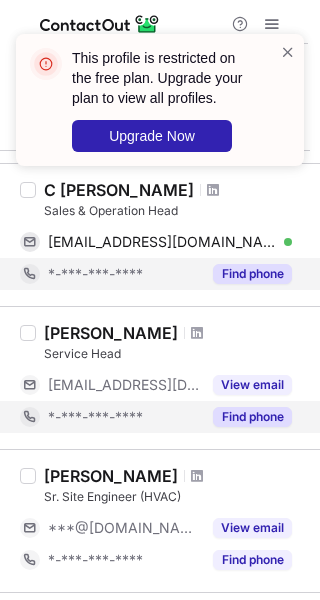 click on "Find phone" at bounding box center [252, 417] 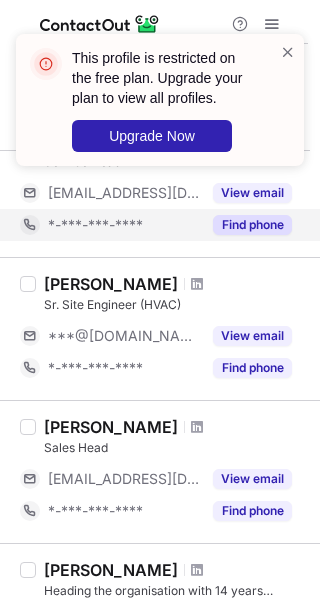 scroll, scrollTop: 800, scrollLeft: 0, axis: vertical 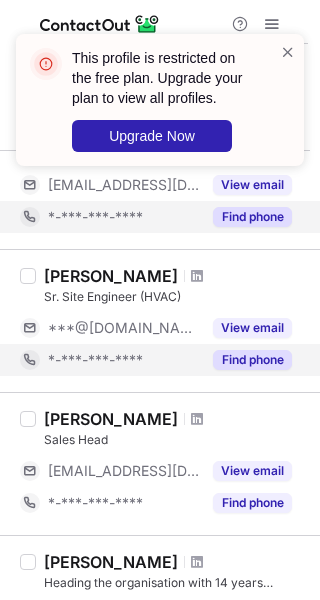 click on "Find phone" at bounding box center (252, 360) 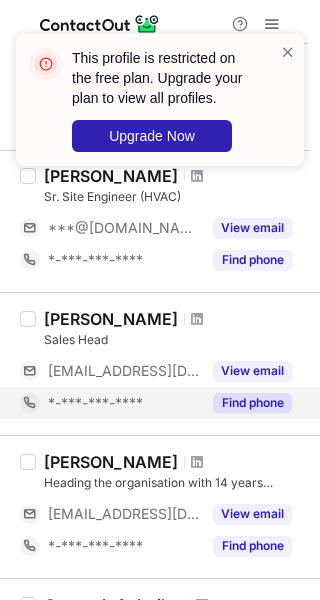 click on "Find phone" at bounding box center [252, 403] 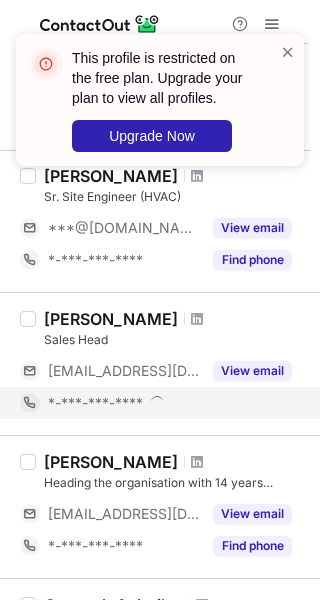 scroll, scrollTop: 1000, scrollLeft: 0, axis: vertical 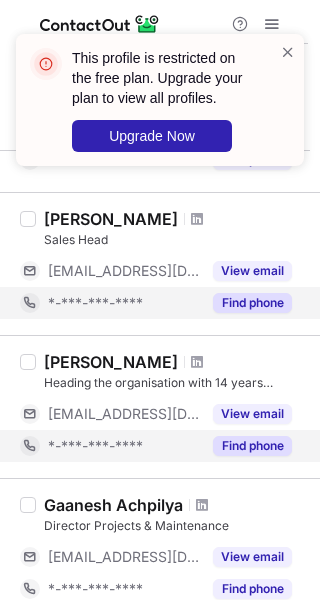 click on "Find phone" at bounding box center [252, 446] 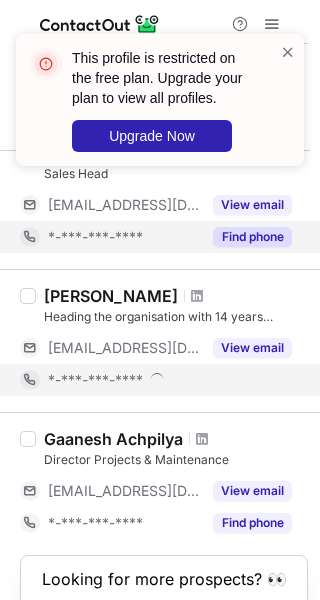 scroll, scrollTop: 1100, scrollLeft: 0, axis: vertical 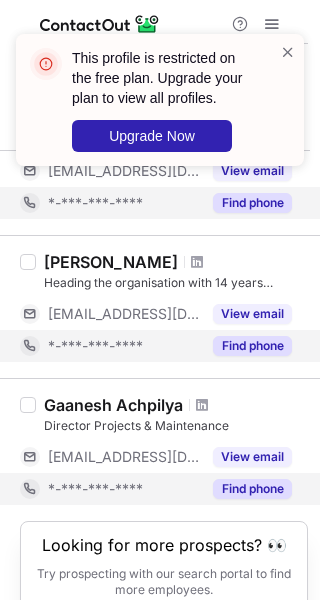 click on "Find phone" at bounding box center (246, 489) 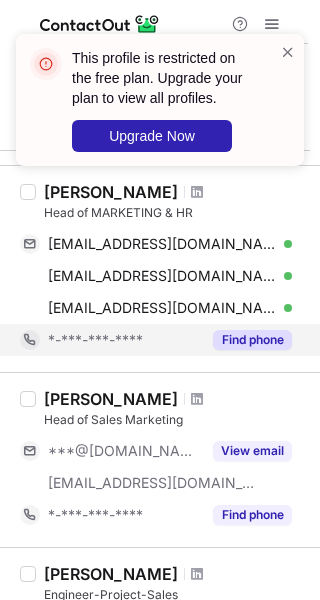 scroll, scrollTop: 0, scrollLeft: 0, axis: both 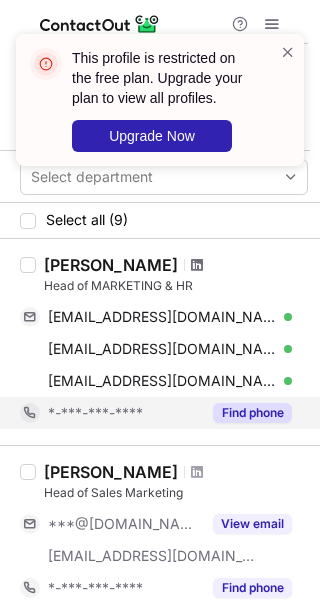 click at bounding box center (197, 265) 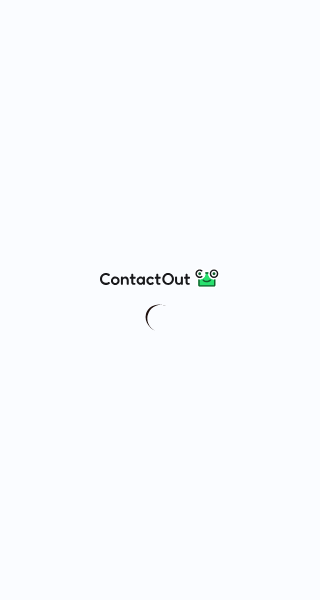 scroll, scrollTop: 0, scrollLeft: 0, axis: both 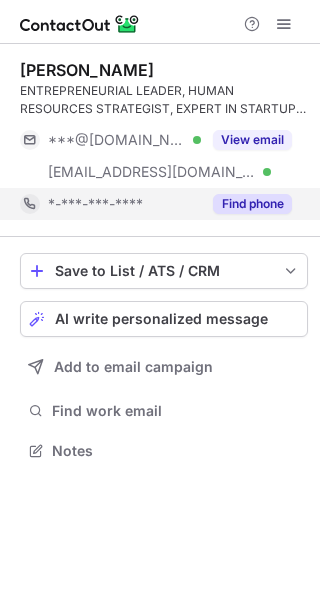 click on "Find phone" at bounding box center (252, 204) 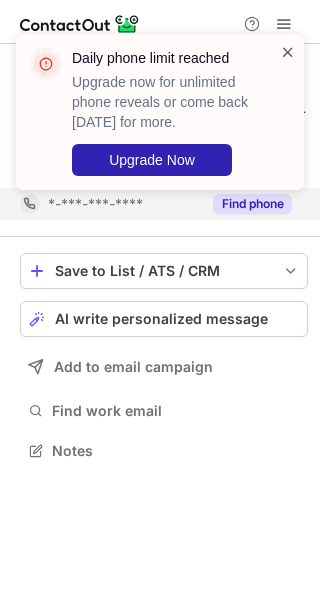 click at bounding box center [288, 52] 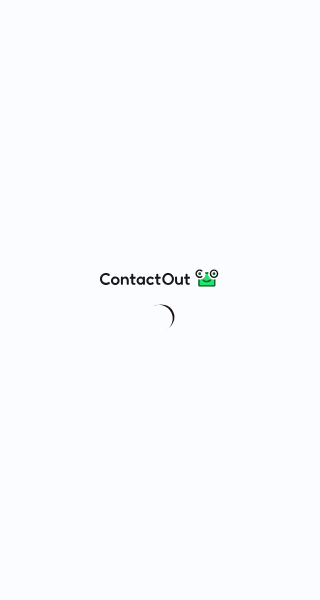 scroll, scrollTop: 0, scrollLeft: 0, axis: both 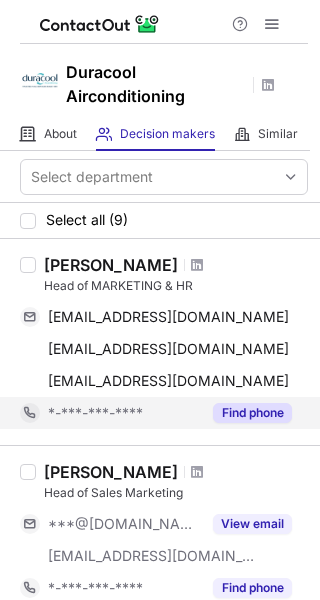 click on "Find phone" at bounding box center (252, 413) 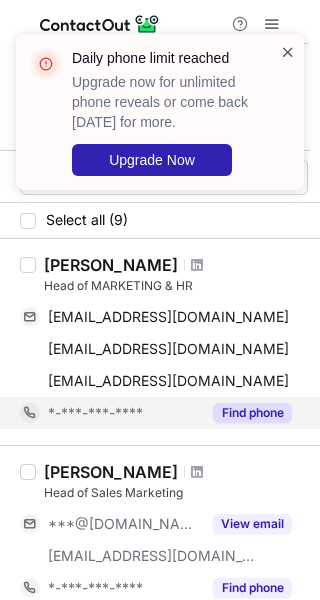 click at bounding box center (288, 52) 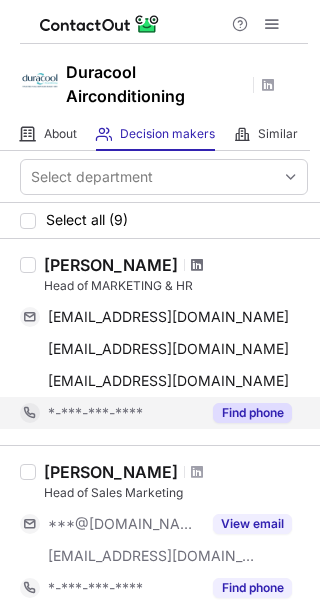 click at bounding box center [197, 265] 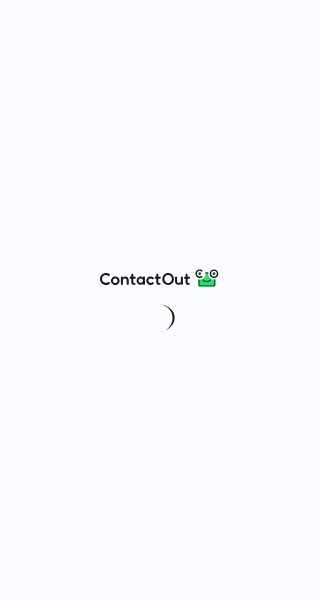 scroll, scrollTop: 0, scrollLeft: 0, axis: both 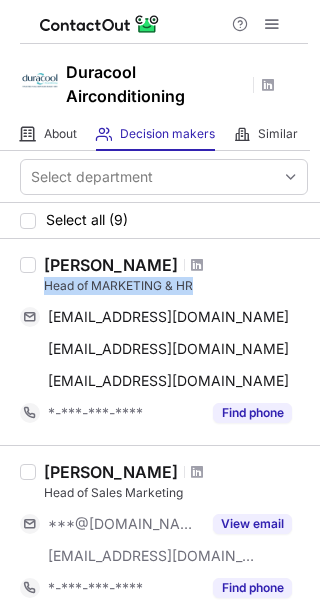 drag, startPoint x: 249, startPoint y: 287, endPoint x: 45, endPoint y: 287, distance: 204 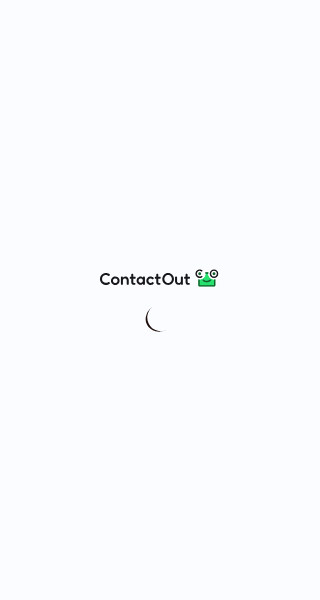 scroll, scrollTop: 0, scrollLeft: 0, axis: both 